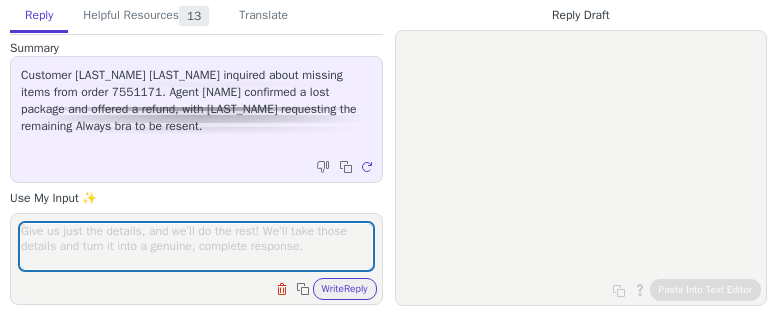 scroll, scrollTop: 0, scrollLeft: 0, axis: both 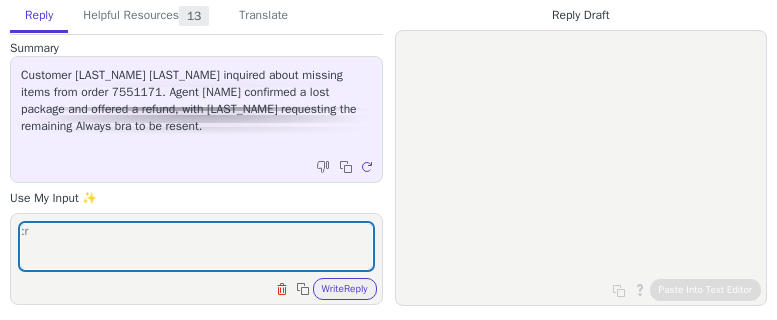 type on ":" 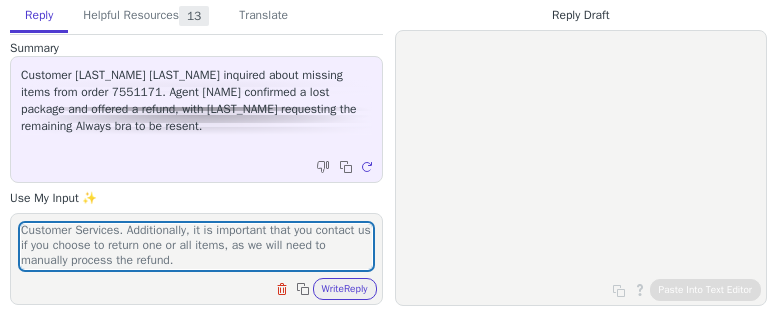scroll, scrollTop: 186, scrollLeft: 0, axis: vertical 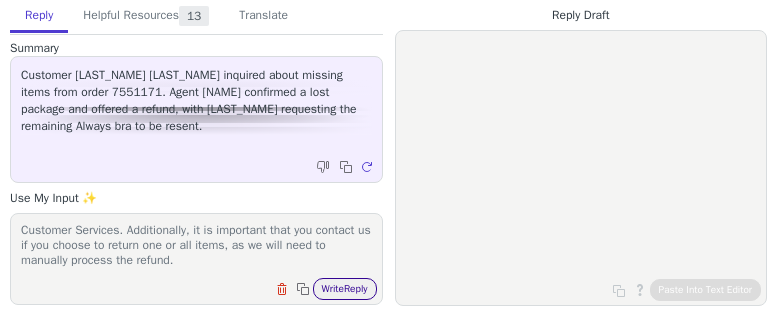 click on "Write  Reply" at bounding box center [345, 289] 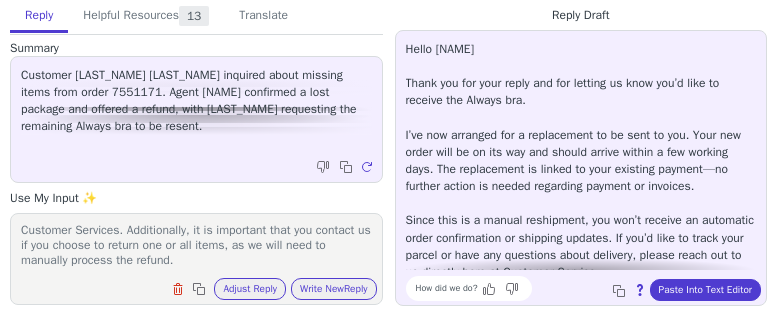 click on "How did we do?   Copy to clipboard About this reply Paste Into Text Editor" at bounding box center (591, 288) 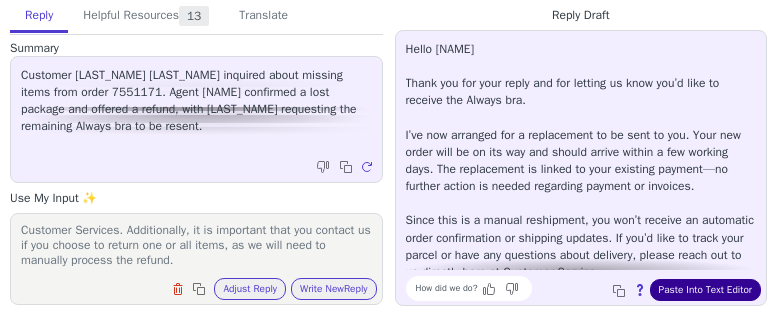 click on "Paste Into Text Editor" at bounding box center [705, 290] 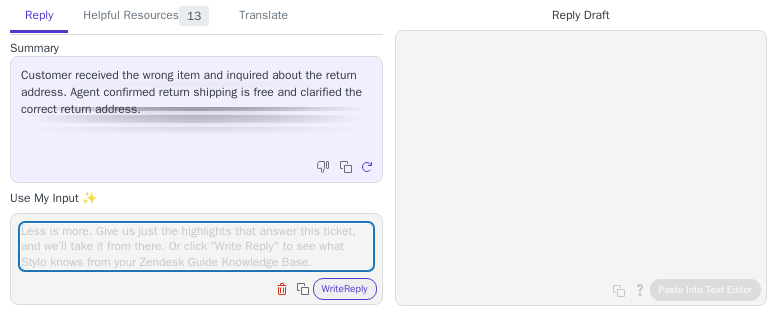 scroll, scrollTop: 0, scrollLeft: 0, axis: both 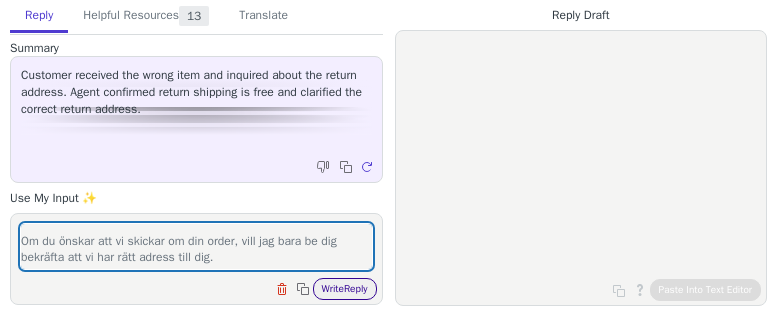 type on "hej om du har fått fel items behöver du inte returnera de utan du kan antingen behålla de eller ge de till välgörenhet , Hej
Tack för att du hör av dig till oss på Miss Mary.
Så tråkigt att höra att du inte har fått ditt paket – det beklagar vi verkligen. Vi hjälper dig självklart att lösa detta på bästa sätt.
Om du önskar att vi skickar om din order, vill jag bara be dig bekräfta att vi har rätt adress till dig.
Om du istället föredrar en återbetalning går det förstås också bra. Vi anpassar oss efter vad som passar dig bäst.
Jag ser fram emot att höra från dig och hjälpa dig vidare.
Jag önskar dig en riktigt fin dag!" 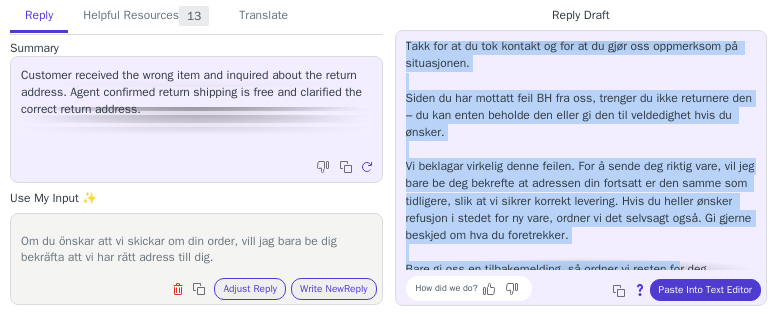 scroll, scrollTop: 80, scrollLeft: 0, axis: vertical 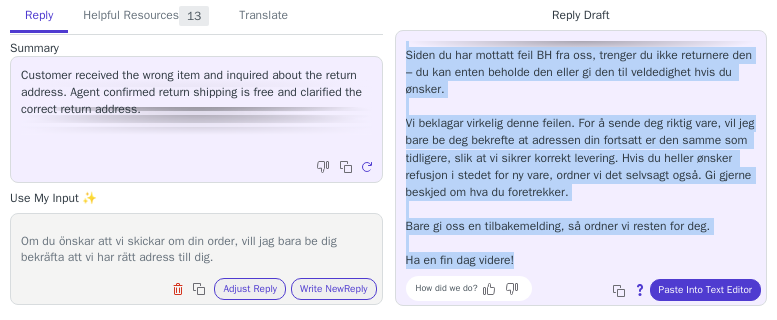 drag, startPoint x: 406, startPoint y: 47, endPoint x: 680, endPoint y: 261, distance: 347.6665 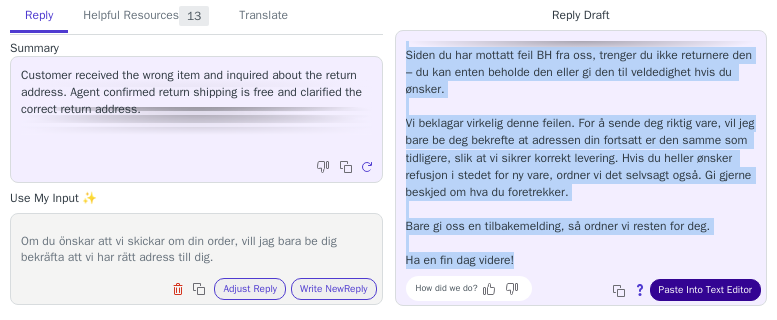 click on "Paste Into Text Editor" at bounding box center [705, 290] 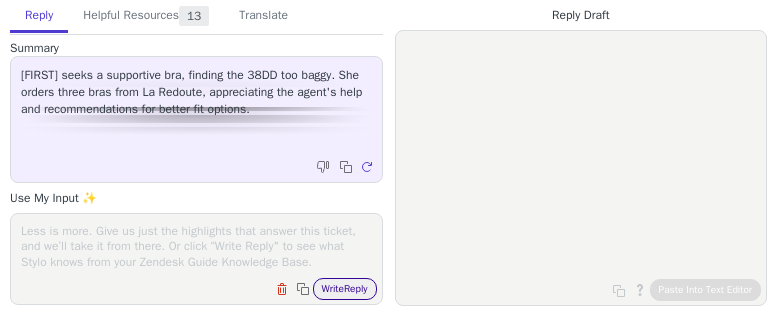 scroll, scrollTop: 0, scrollLeft: 0, axis: both 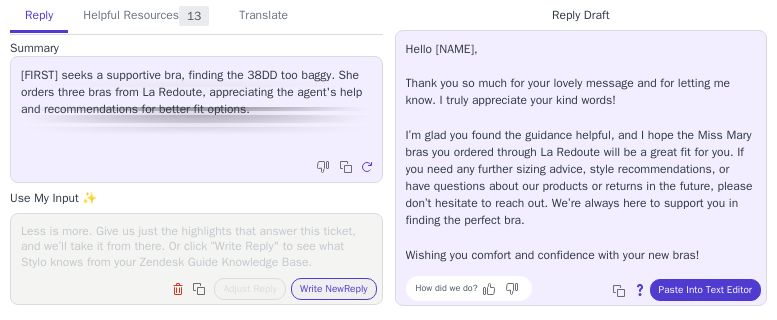 click at bounding box center [196, 246] 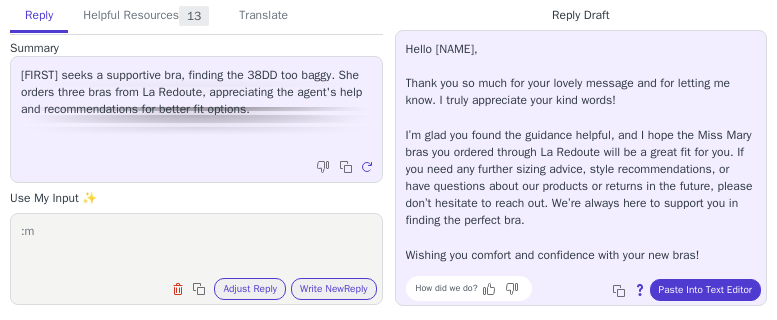 type on ":" 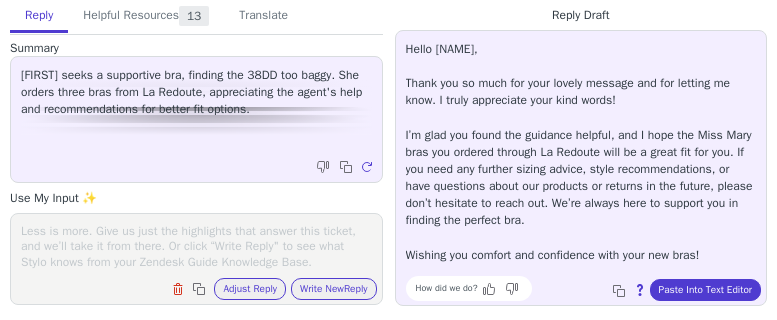 paste on "Vi skulle vilja erbjuda dig en fri frakt kod som gör att du inte debiteras frakt på din nästa beställning, koden är: "MMF83"" 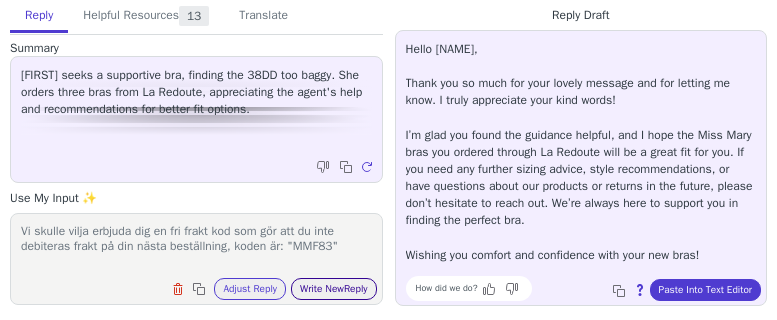 type on "Vi skulle vilja erbjuda dig en fri frakt kod som gör att du inte debiteras frakt på din nästa beställning, koden är: "MMF83"" 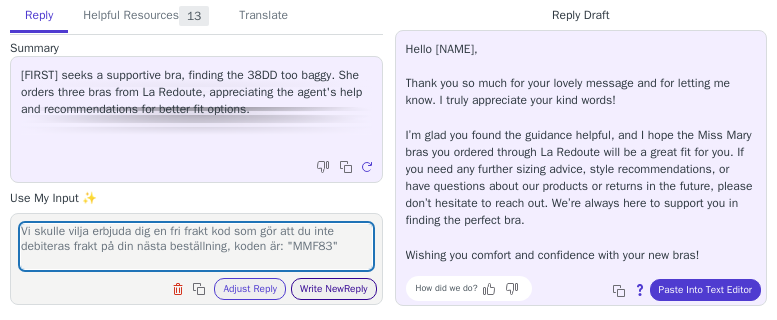 click on "Write New  Reply" at bounding box center (334, 289) 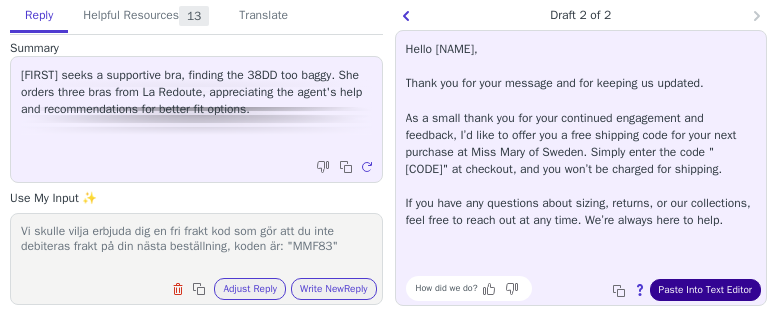 click on "Paste Into Text Editor" at bounding box center [705, 290] 